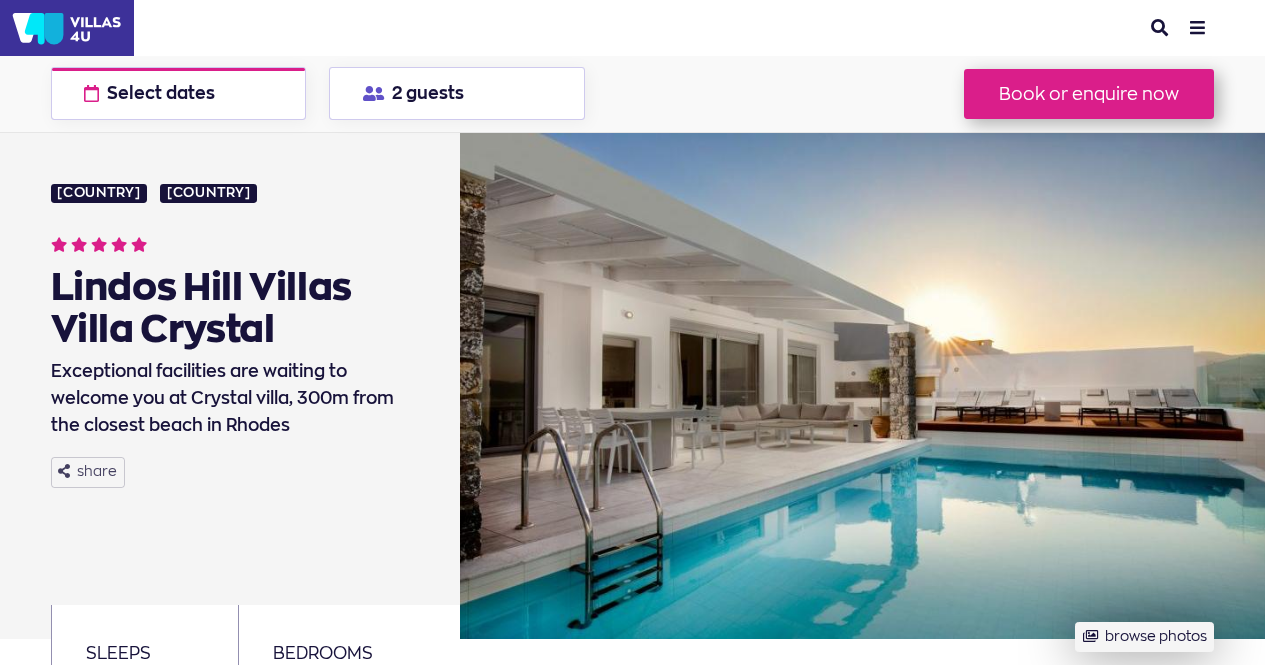 scroll, scrollTop: 0, scrollLeft: 0, axis: both 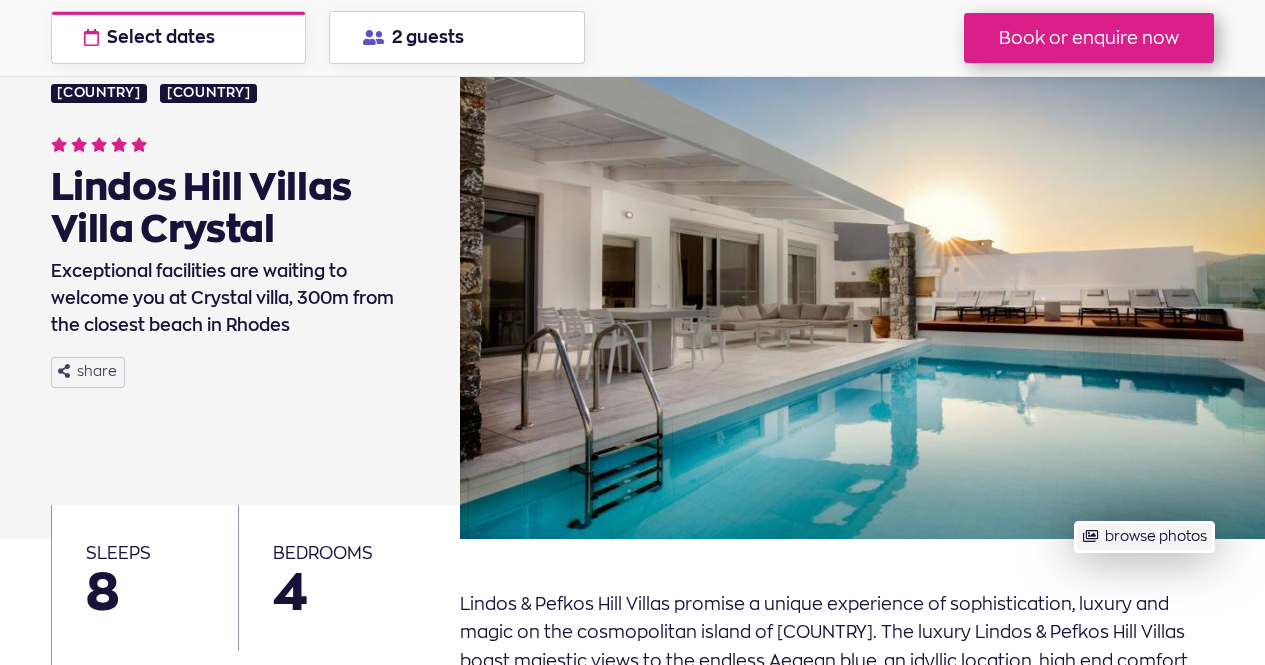 click on "browse photos" at bounding box center [1144, 537] 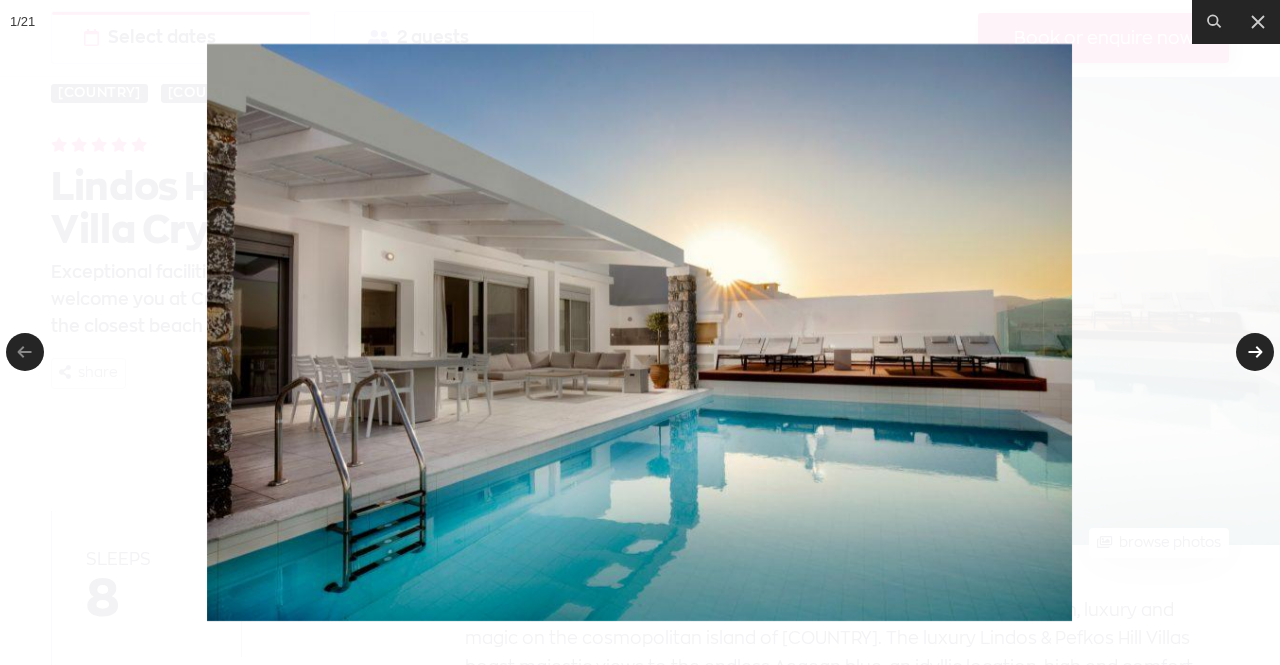 click at bounding box center (1255, 352) 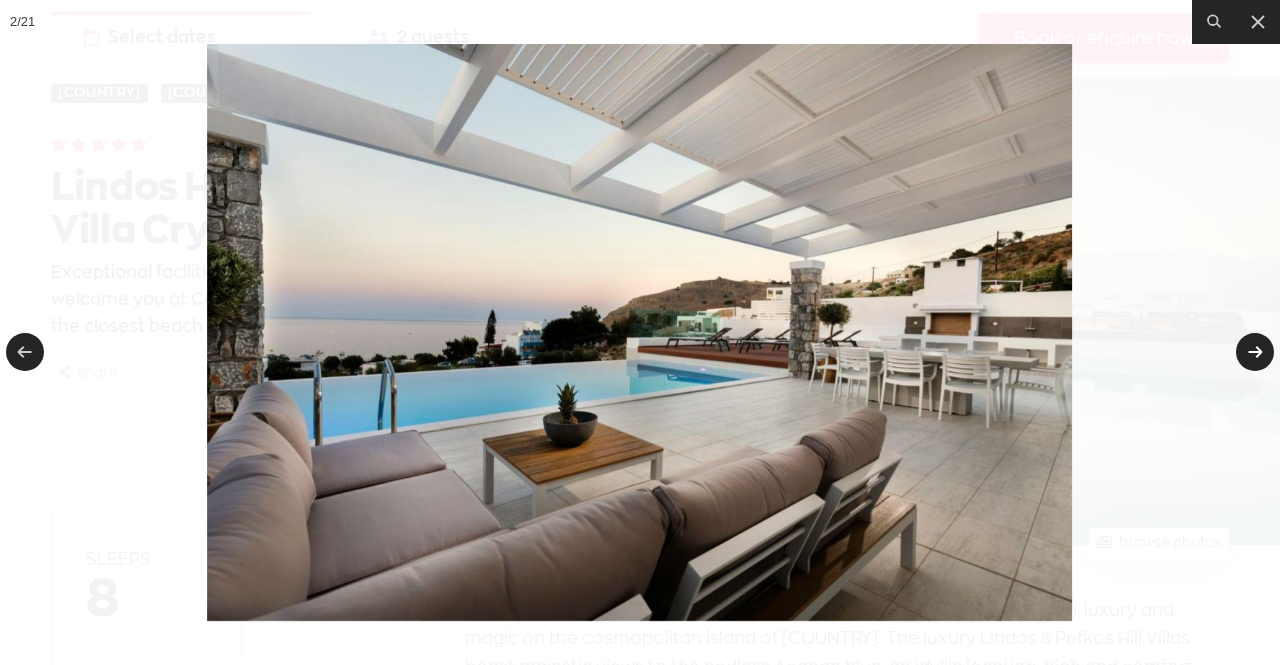 click at bounding box center [1255, 352] 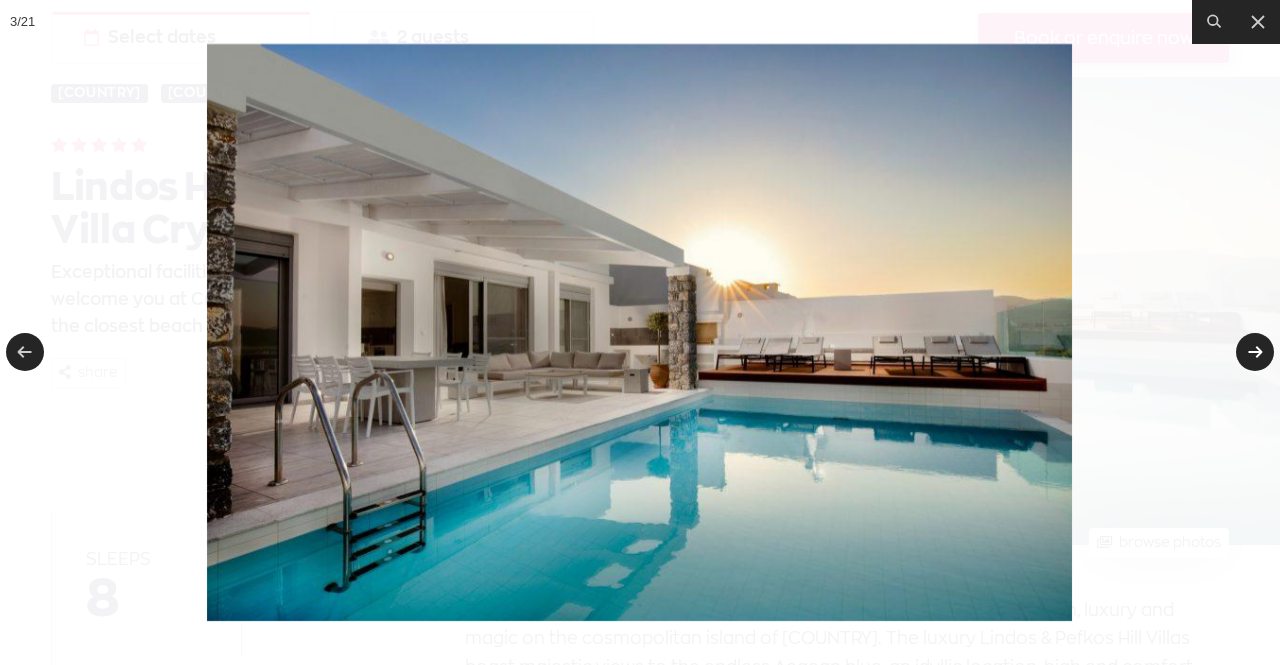 click at bounding box center [1255, 352] 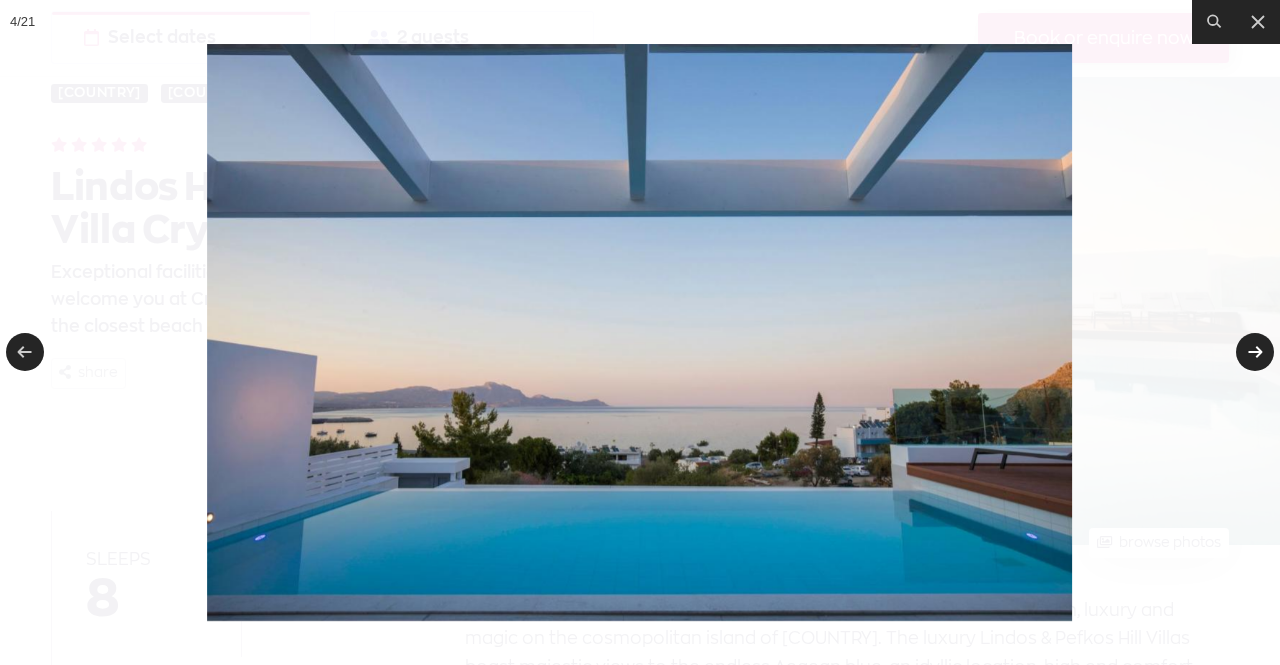 click at bounding box center [1255, 352] 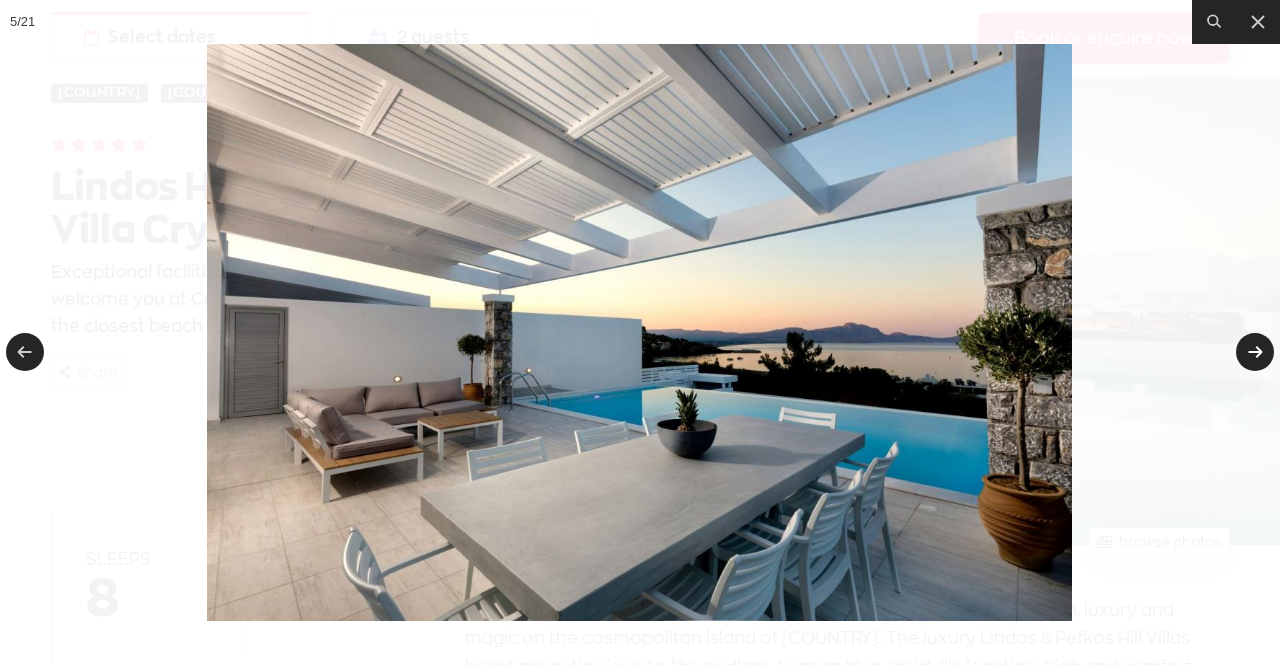 click at bounding box center (1255, 352) 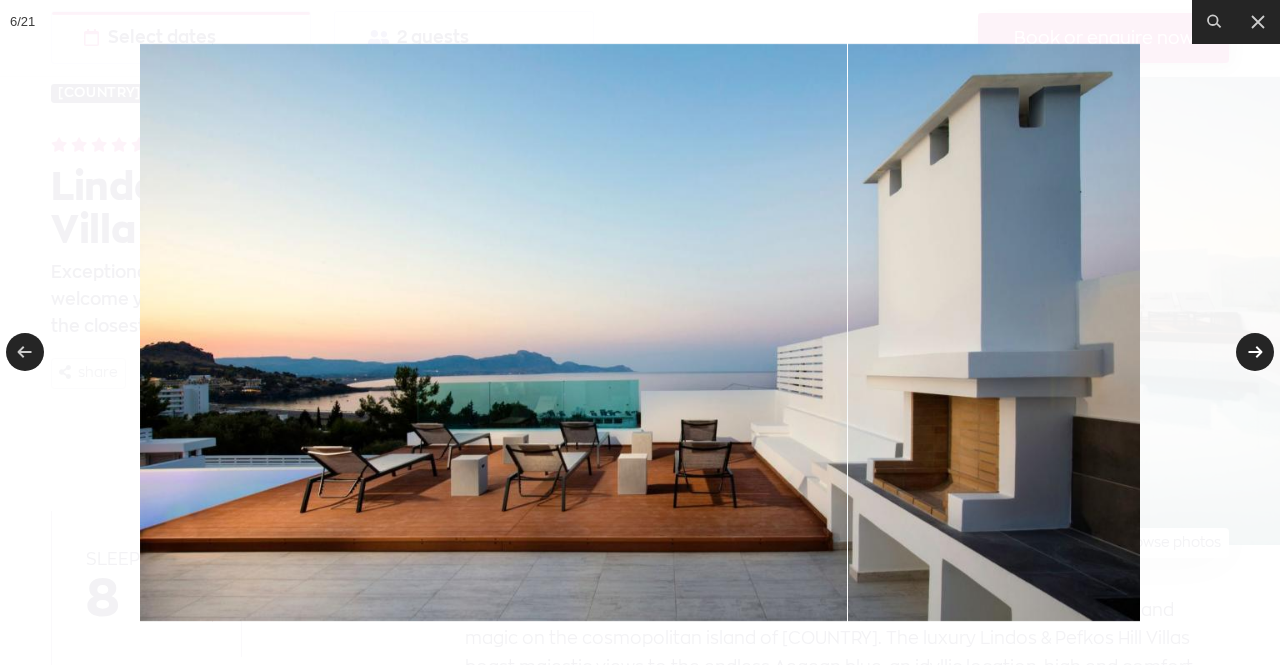 click at bounding box center [1255, 352] 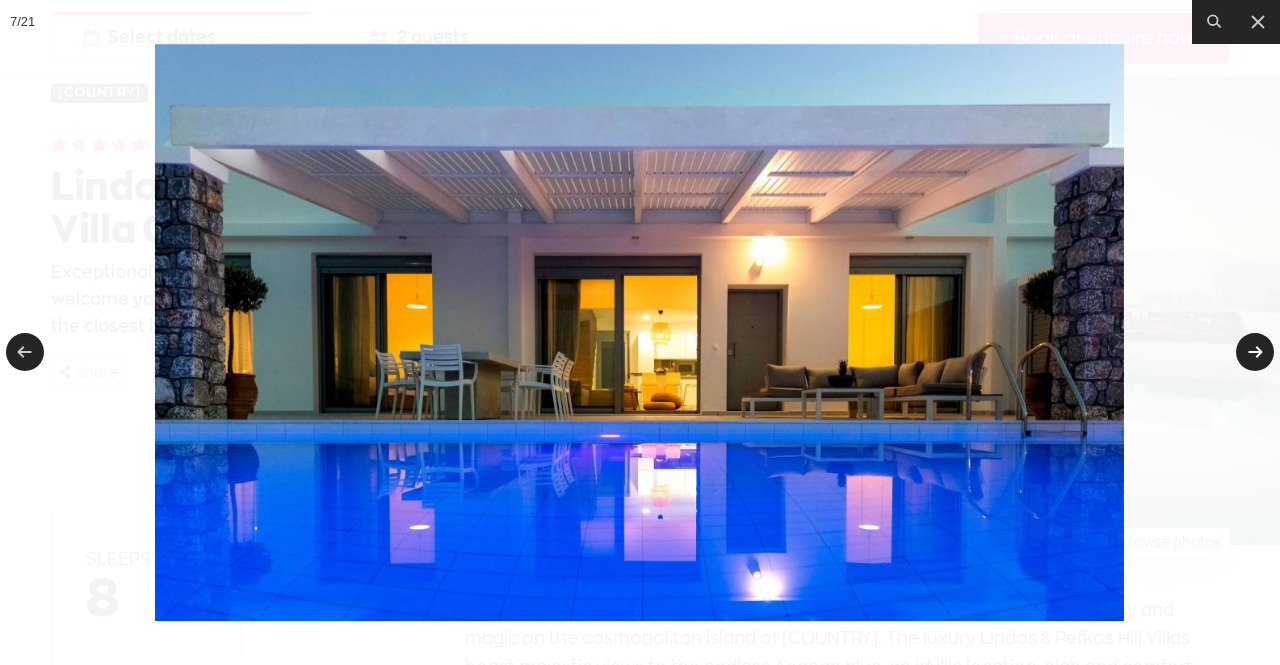 click at bounding box center (1255, 352) 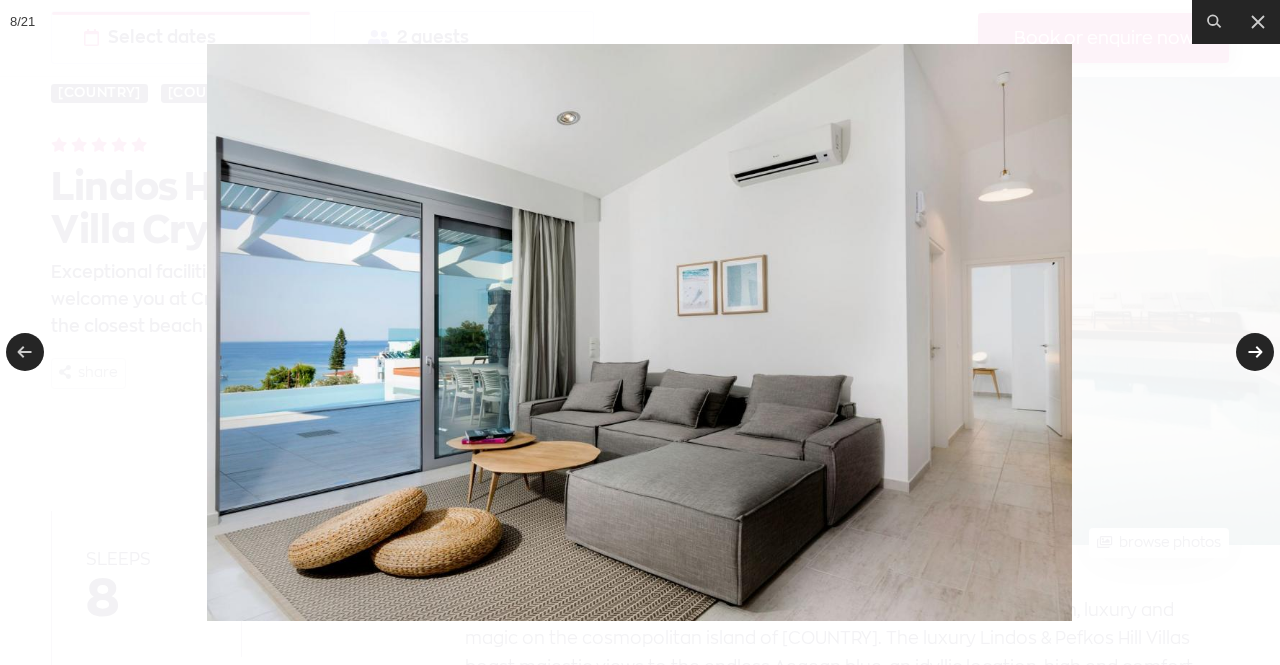 click at bounding box center (1255, 352) 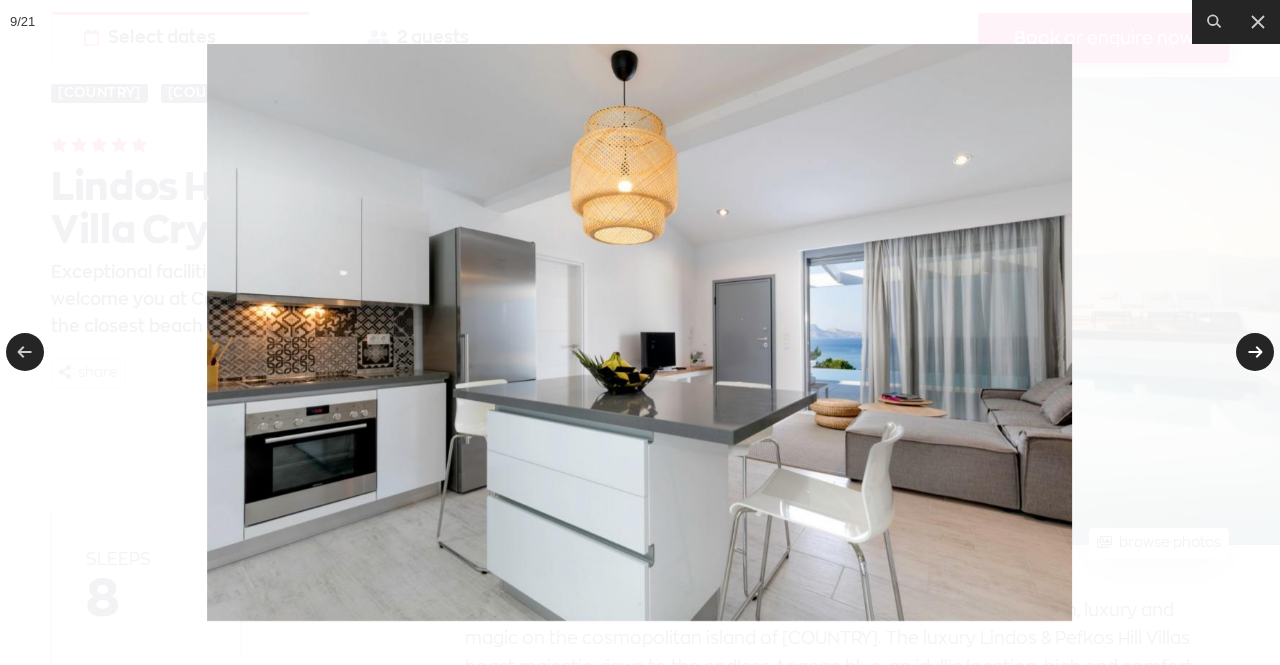 click at bounding box center [1255, 352] 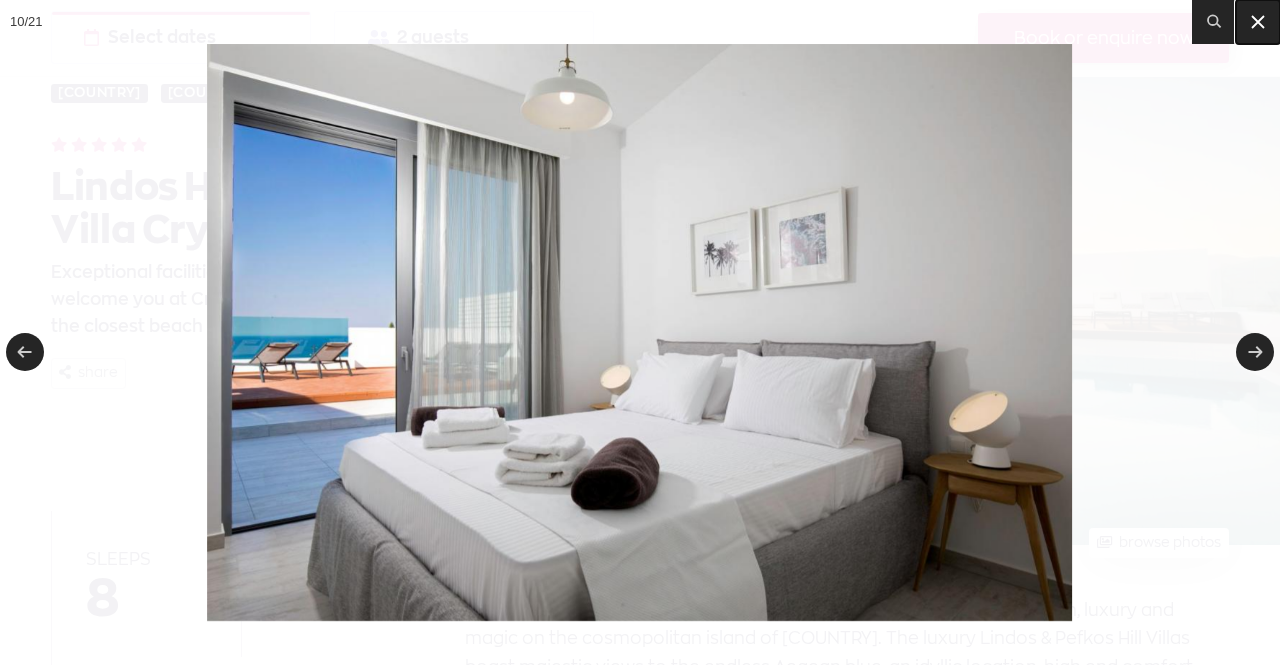 click at bounding box center (1258, 22) 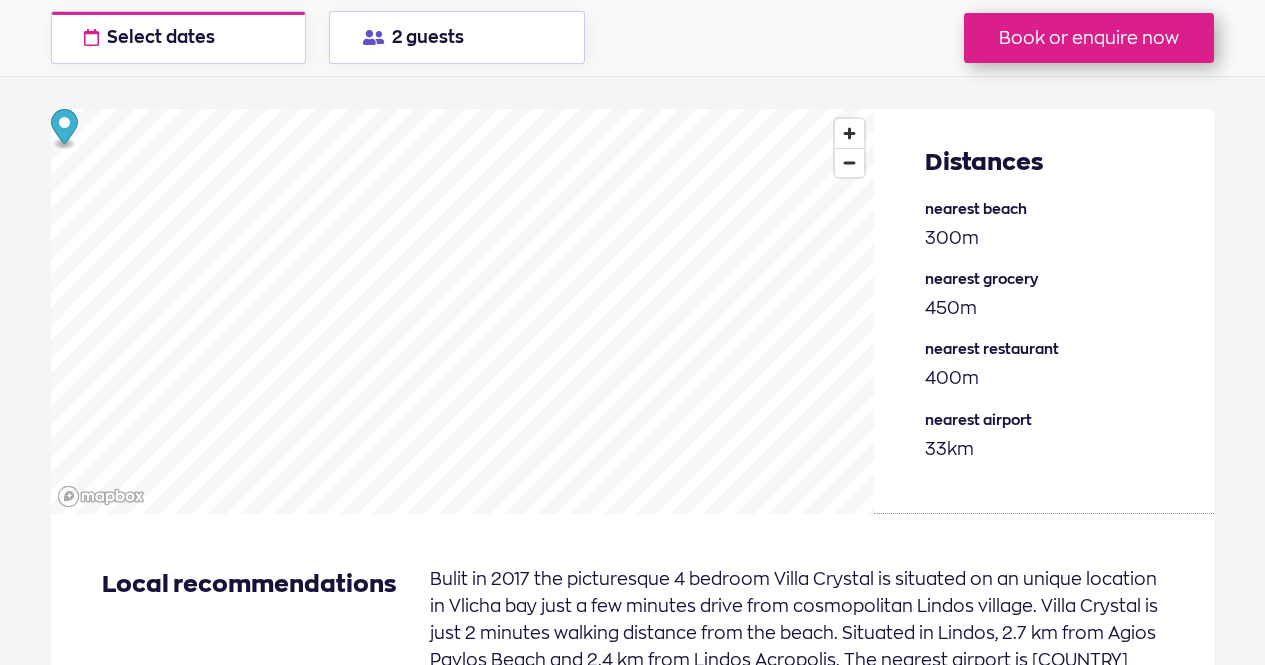 scroll, scrollTop: 2500, scrollLeft: 0, axis: vertical 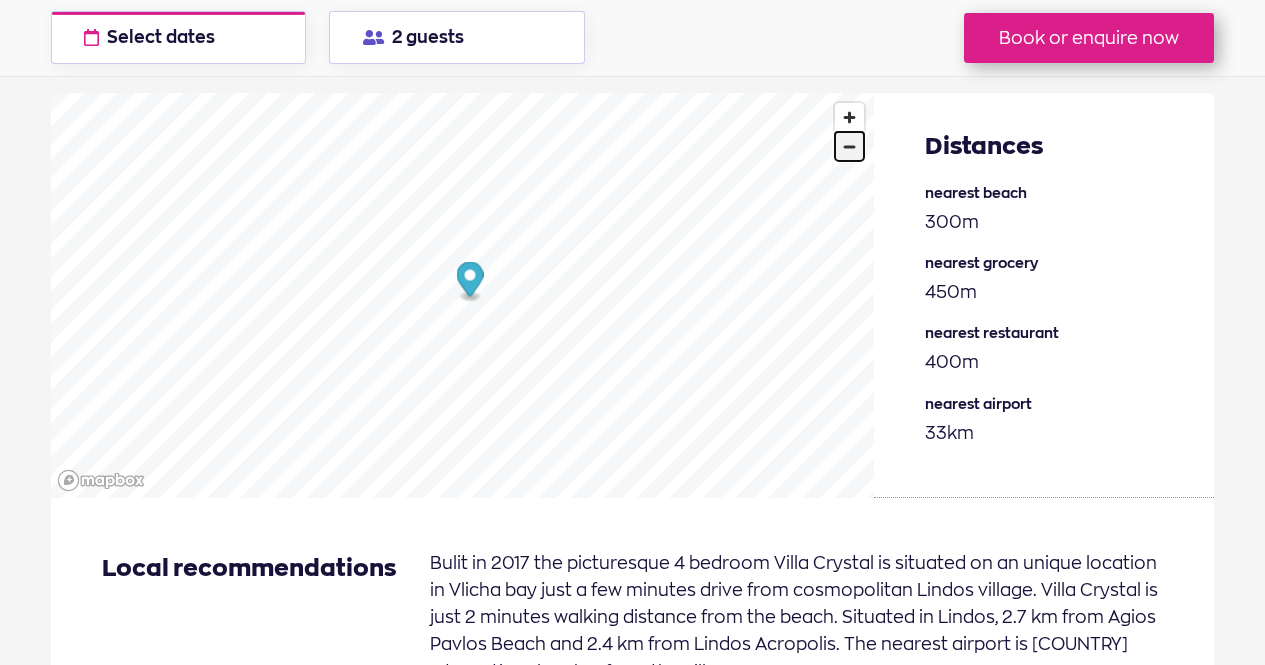 click at bounding box center [849, 147] 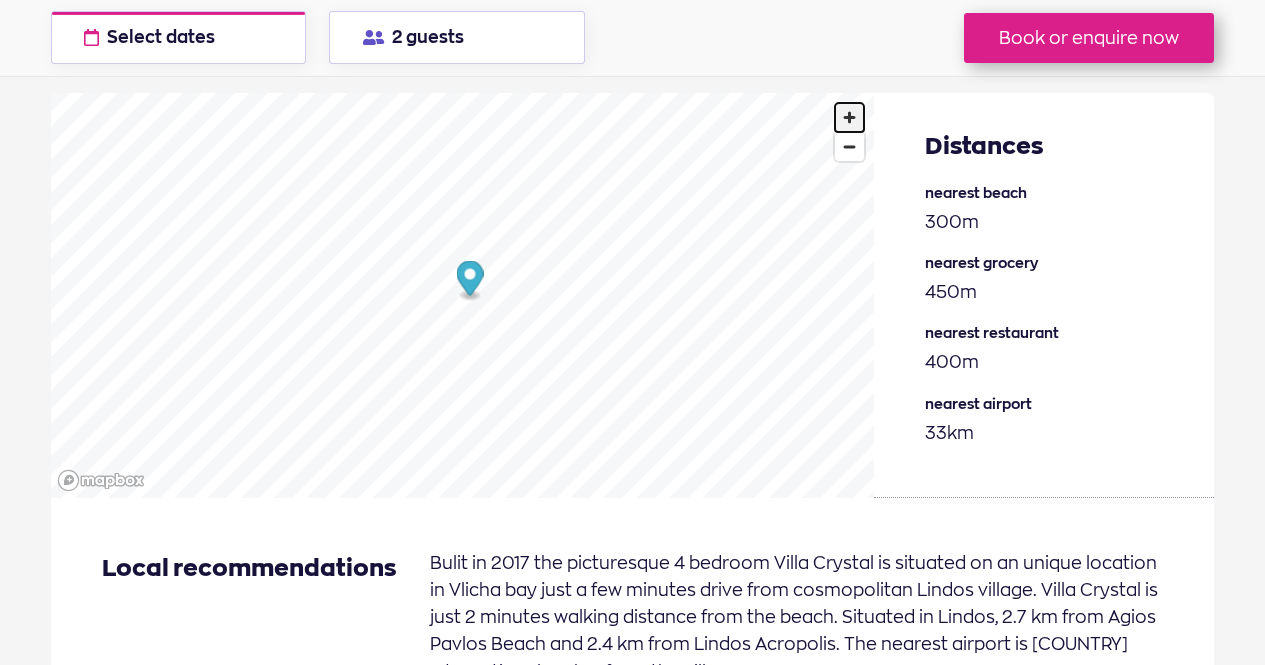 click at bounding box center (849, 117) 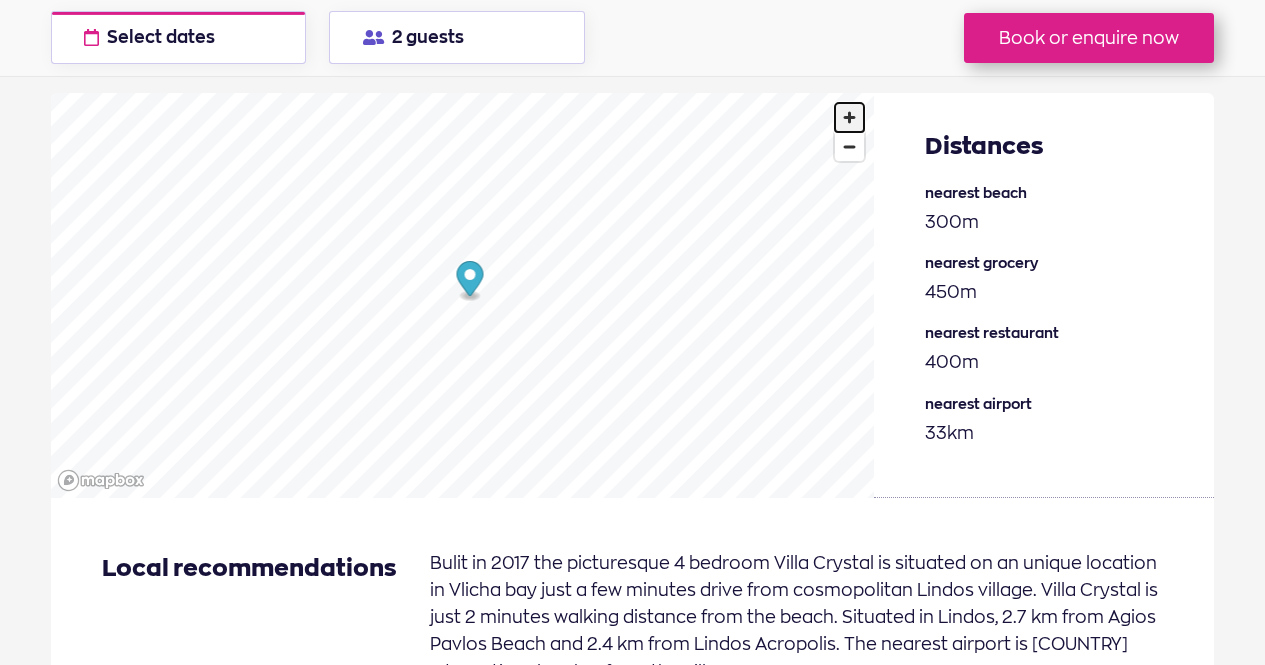 click at bounding box center (849, 117) 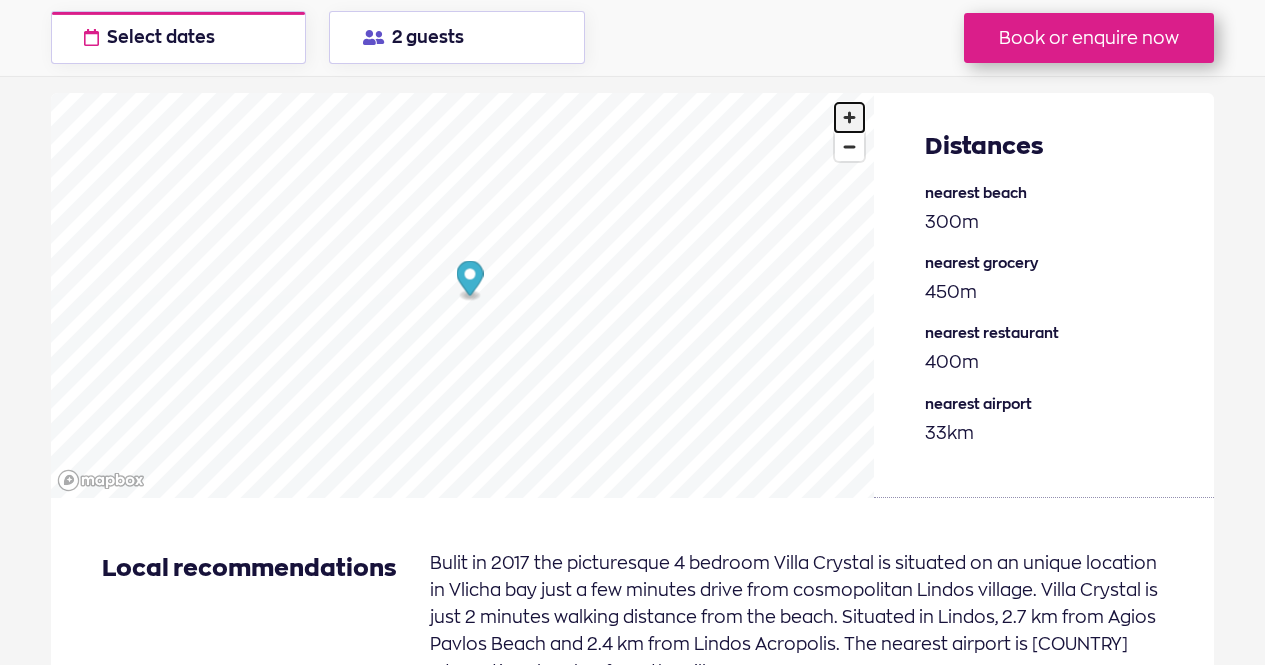 click at bounding box center (849, 117) 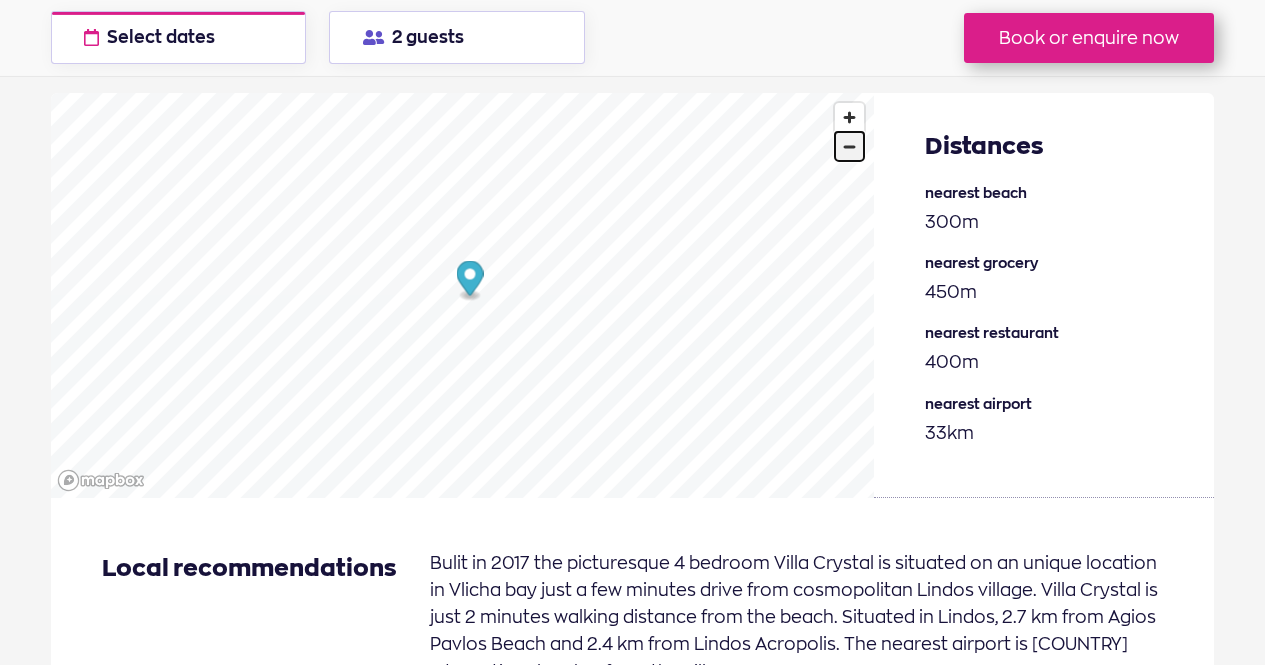 click at bounding box center (849, 147) 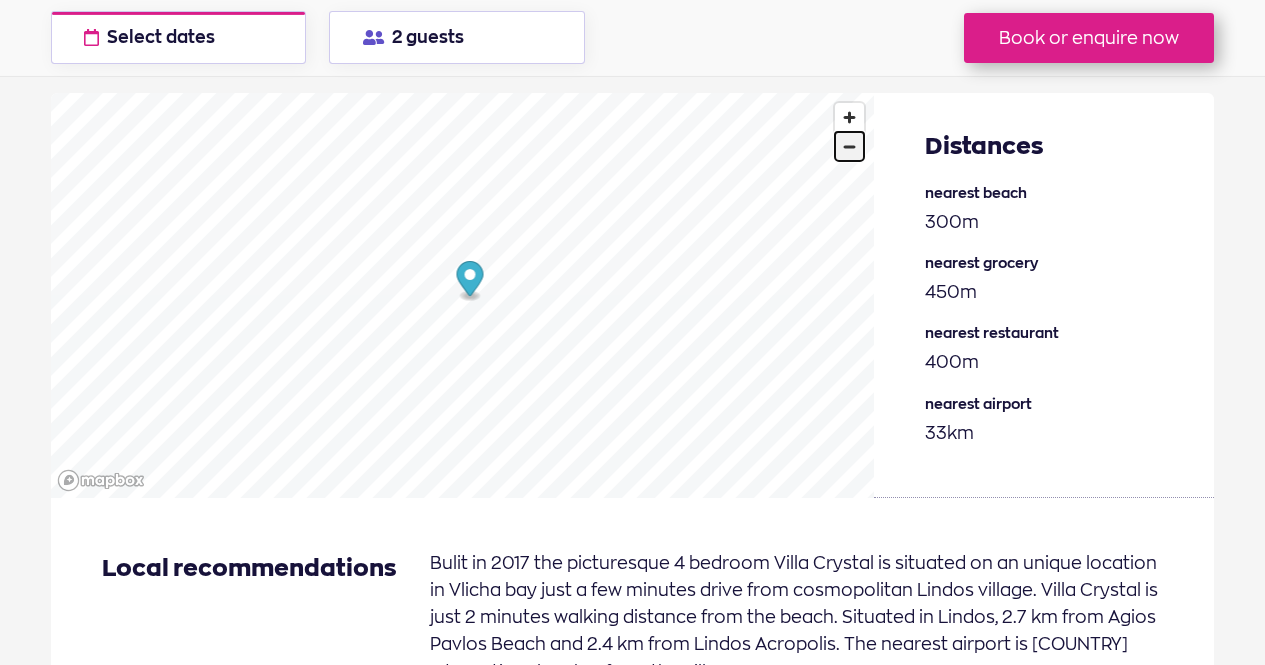 click at bounding box center (849, 147) 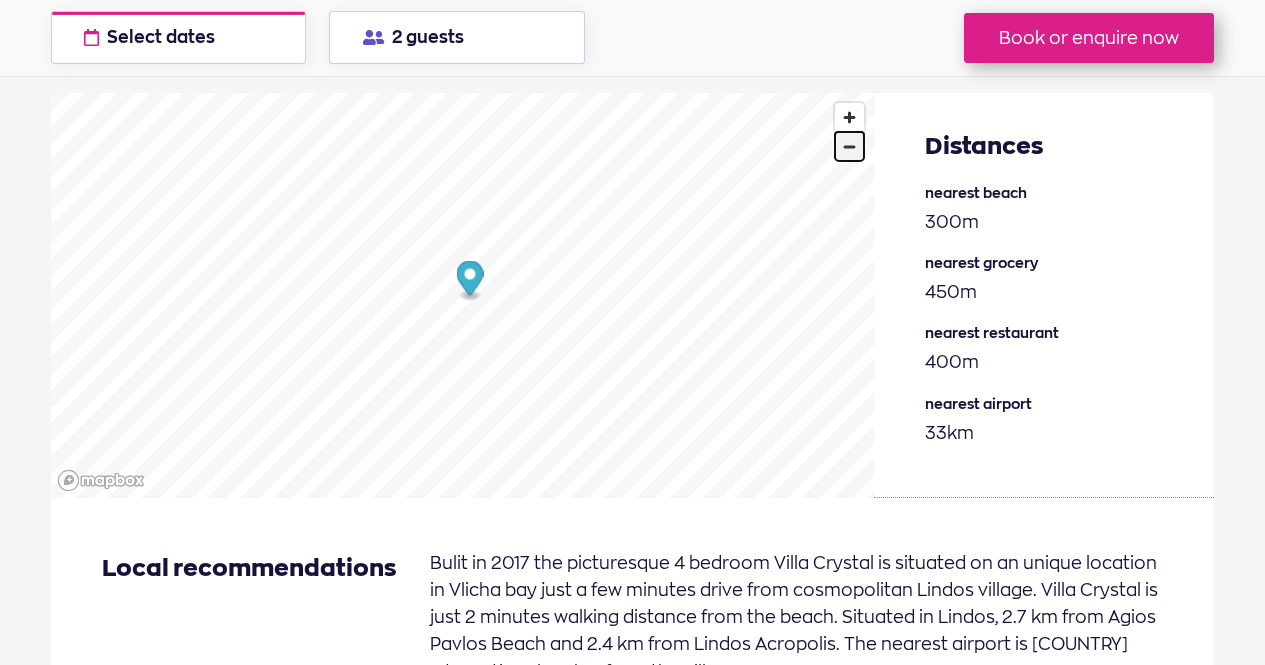 click at bounding box center (849, 147) 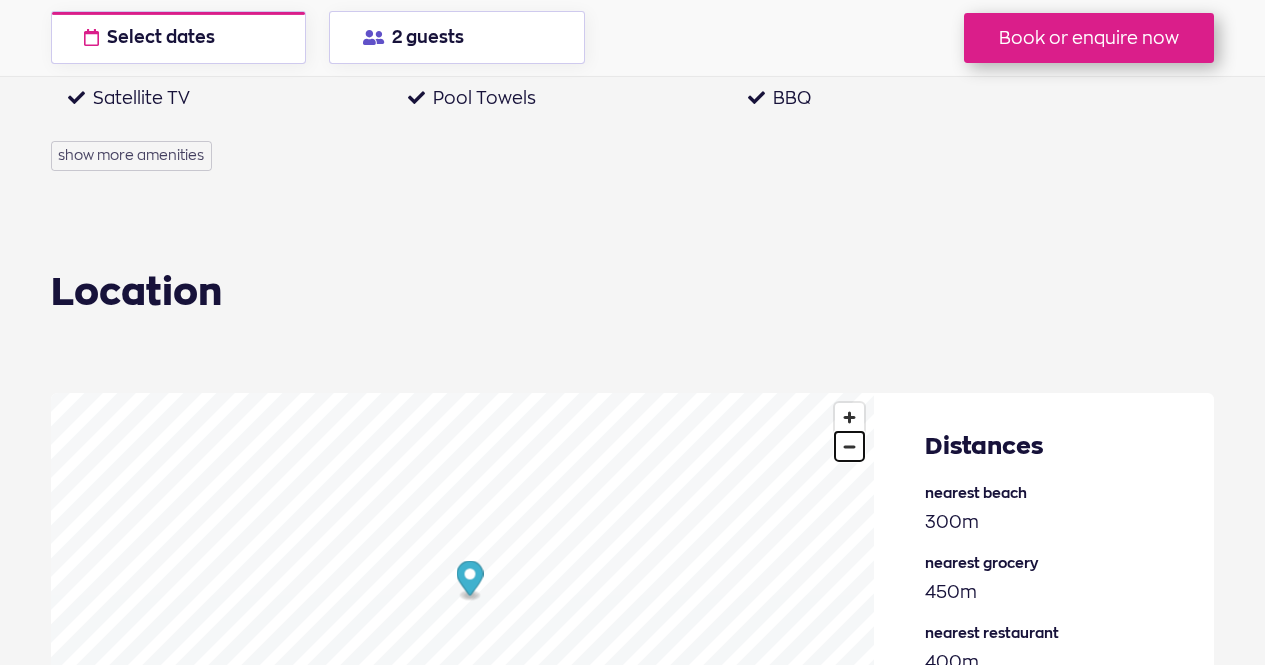 scroll, scrollTop: 2400, scrollLeft: 0, axis: vertical 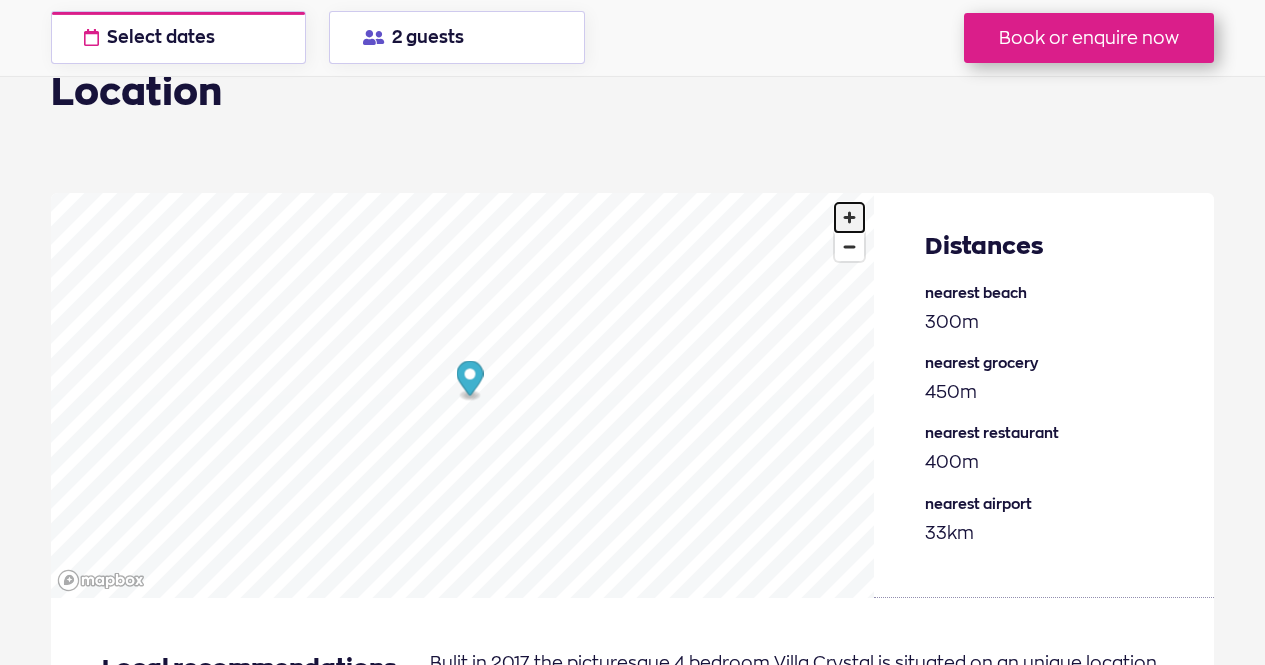click at bounding box center (849, 217) 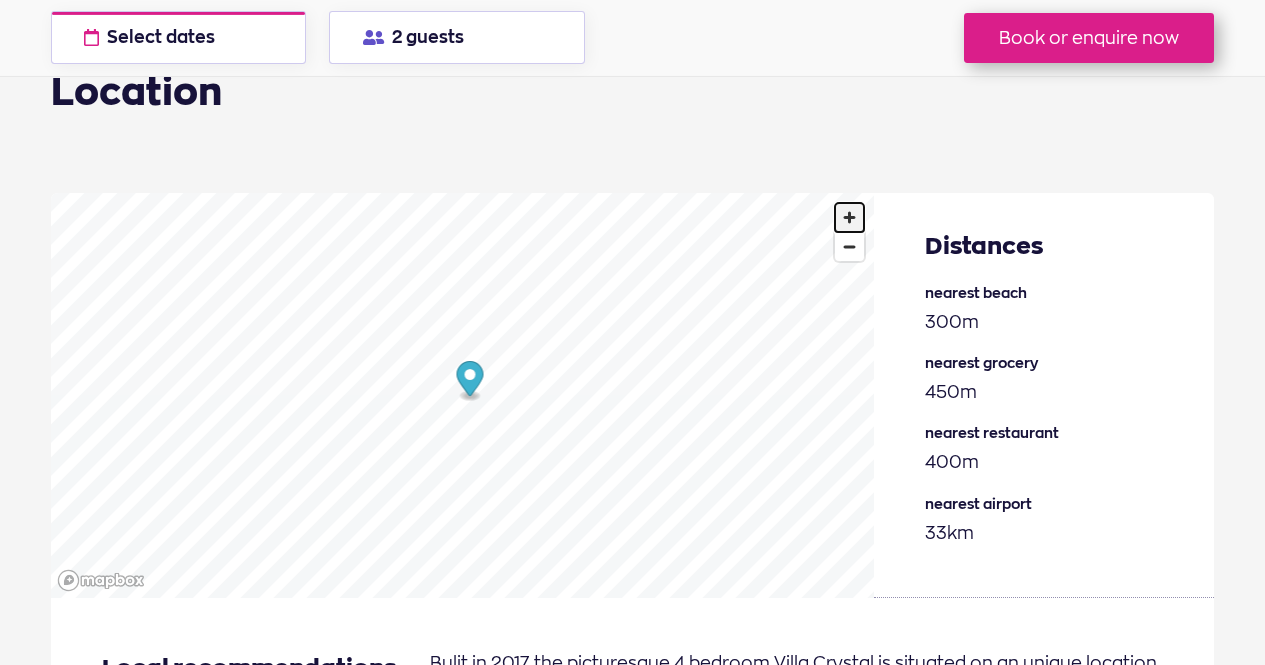 click at bounding box center [849, 217] 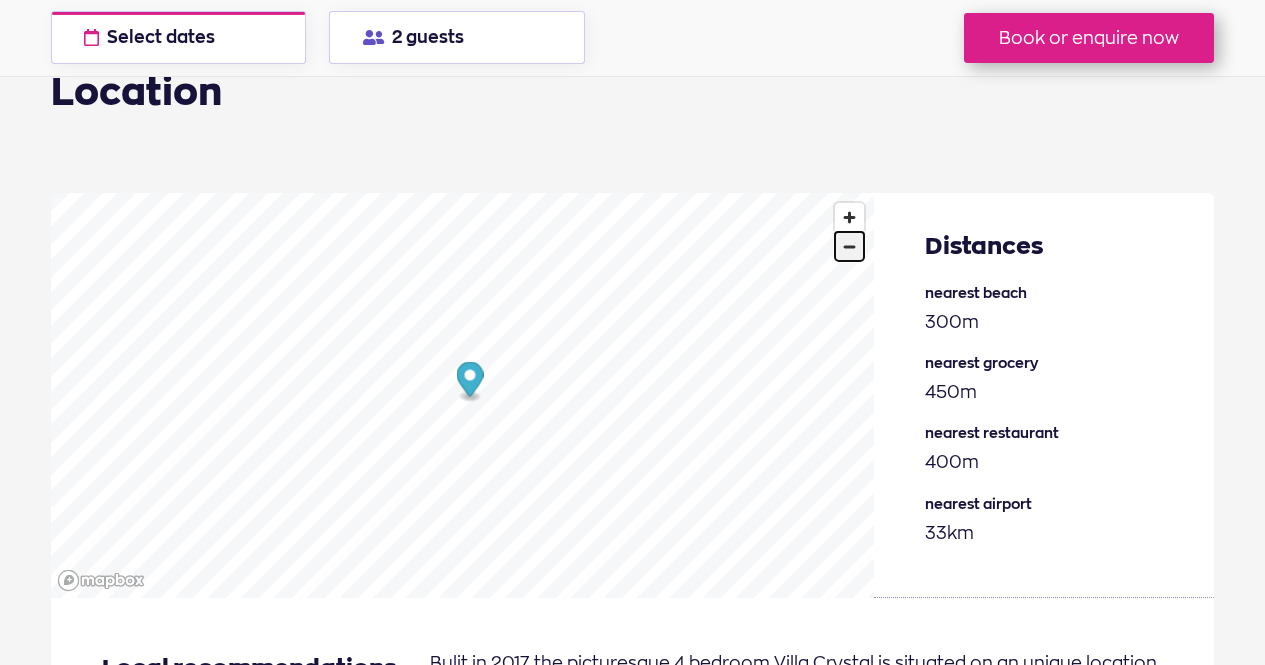 click at bounding box center [849, 247] 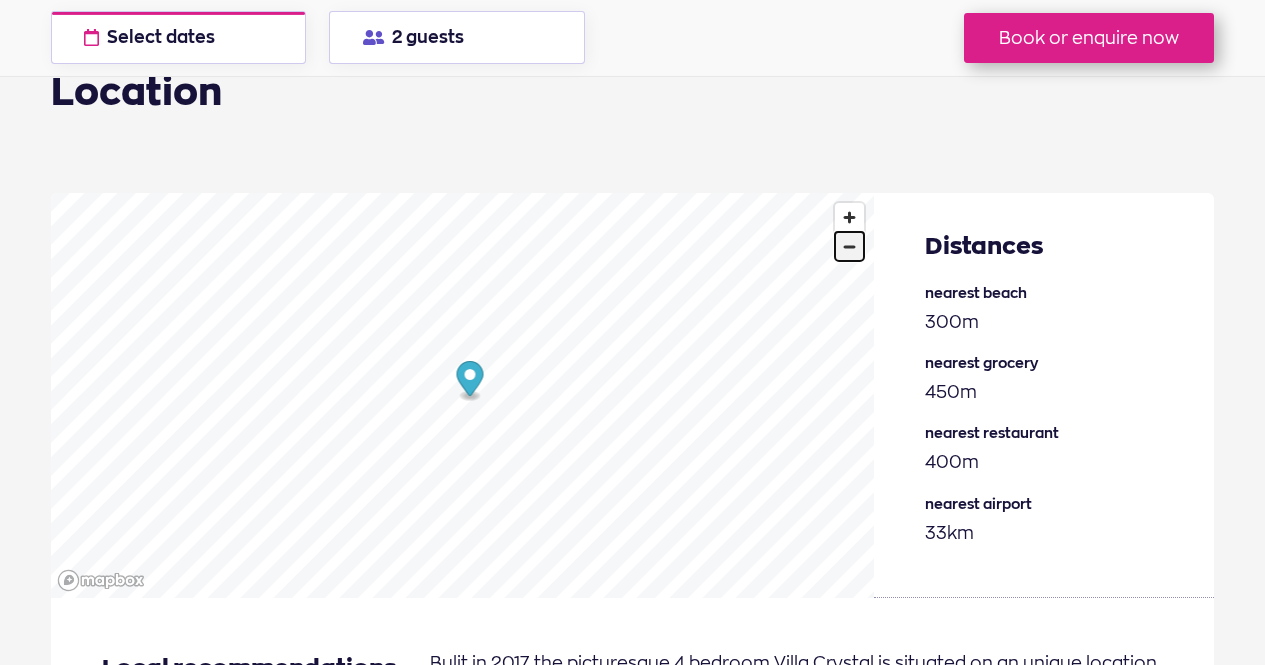 click at bounding box center [849, 247] 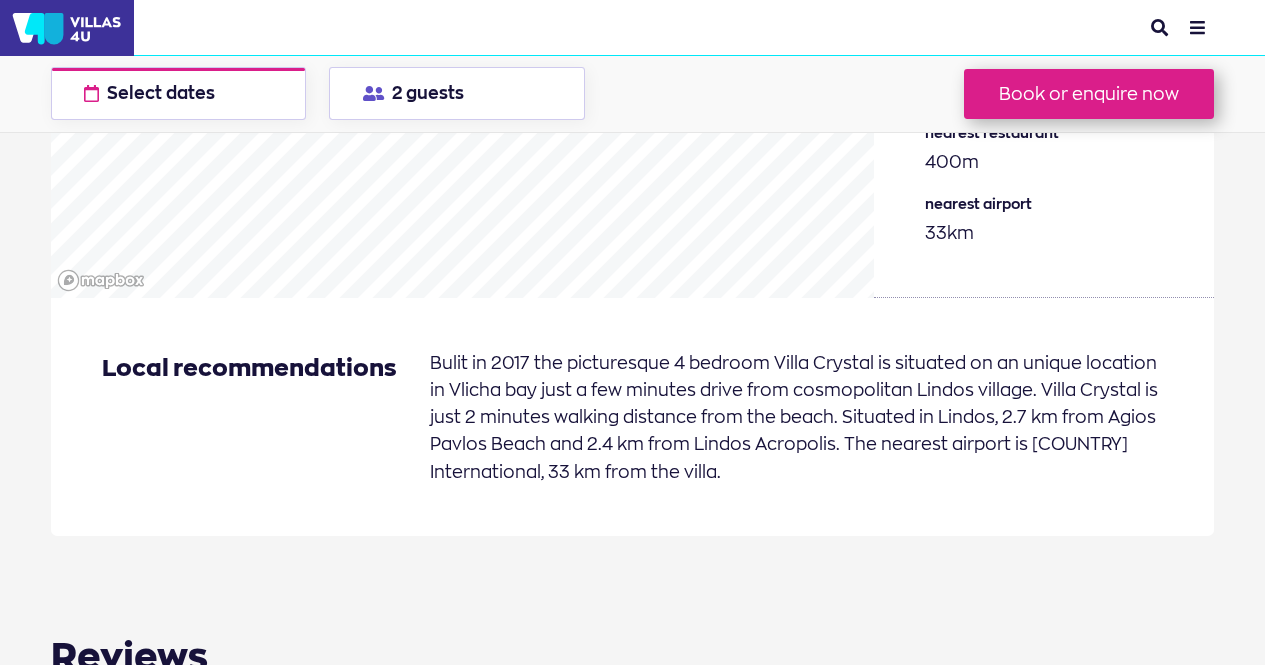 scroll, scrollTop: 2400, scrollLeft: 0, axis: vertical 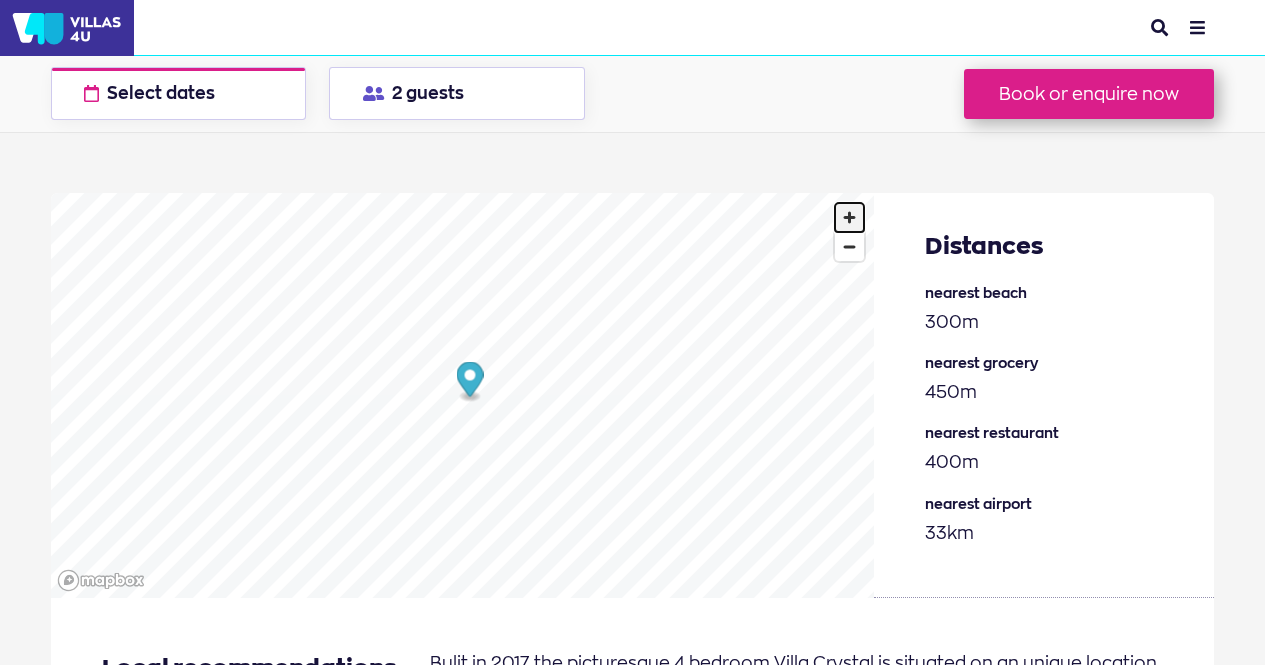 click at bounding box center (849, 217) 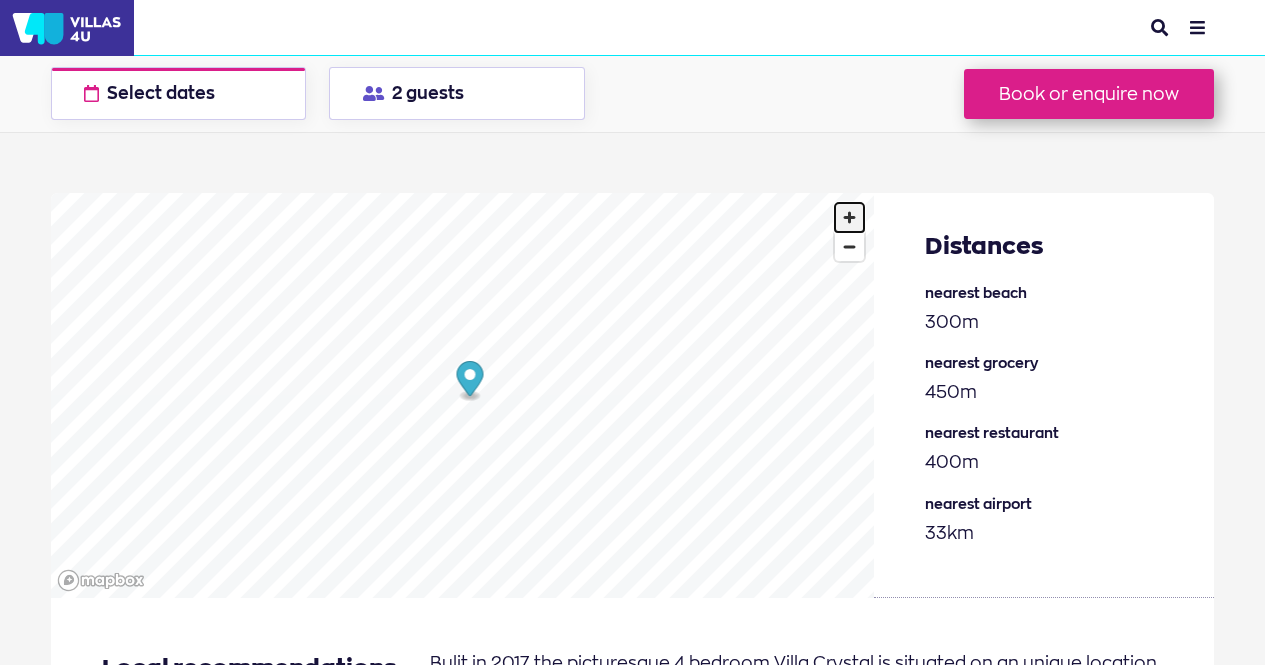 click at bounding box center (849, 217) 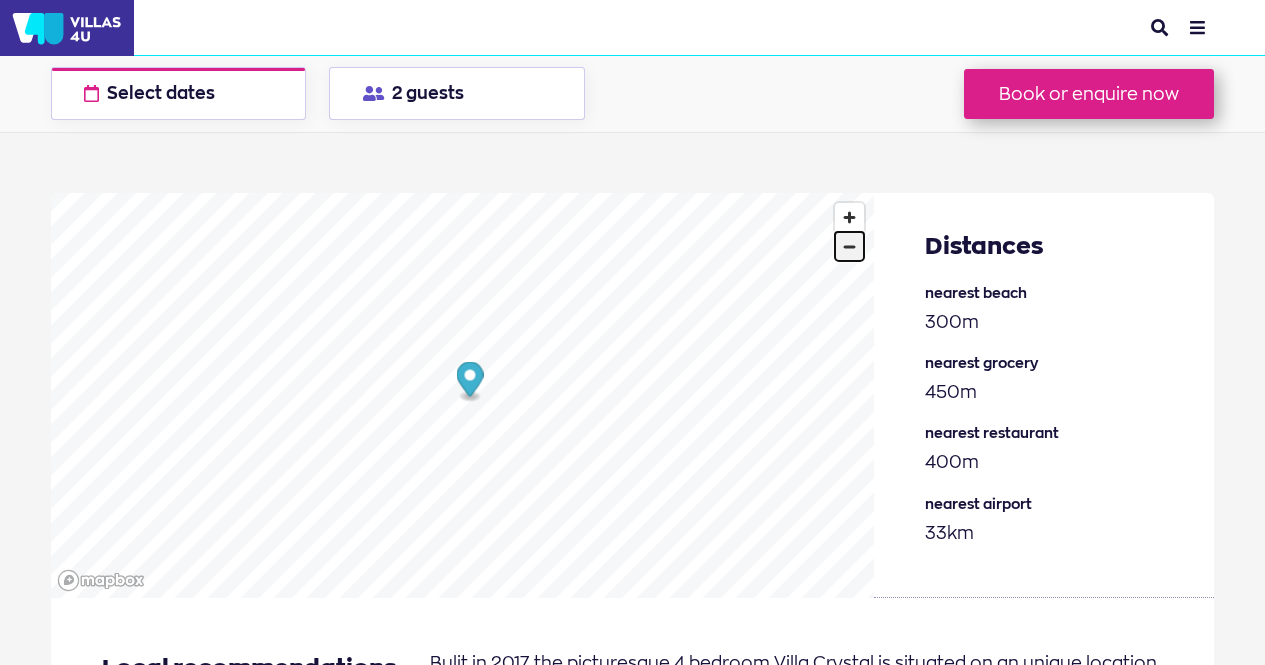 click at bounding box center (849, 247) 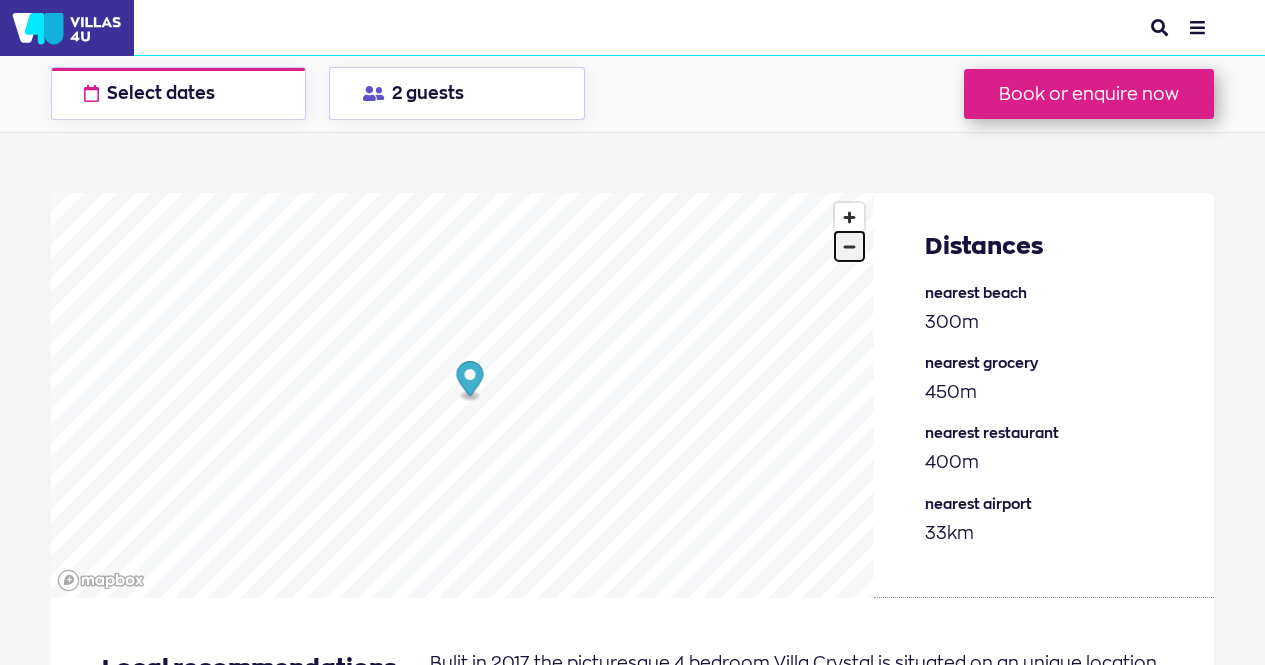 click at bounding box center [849, 247] 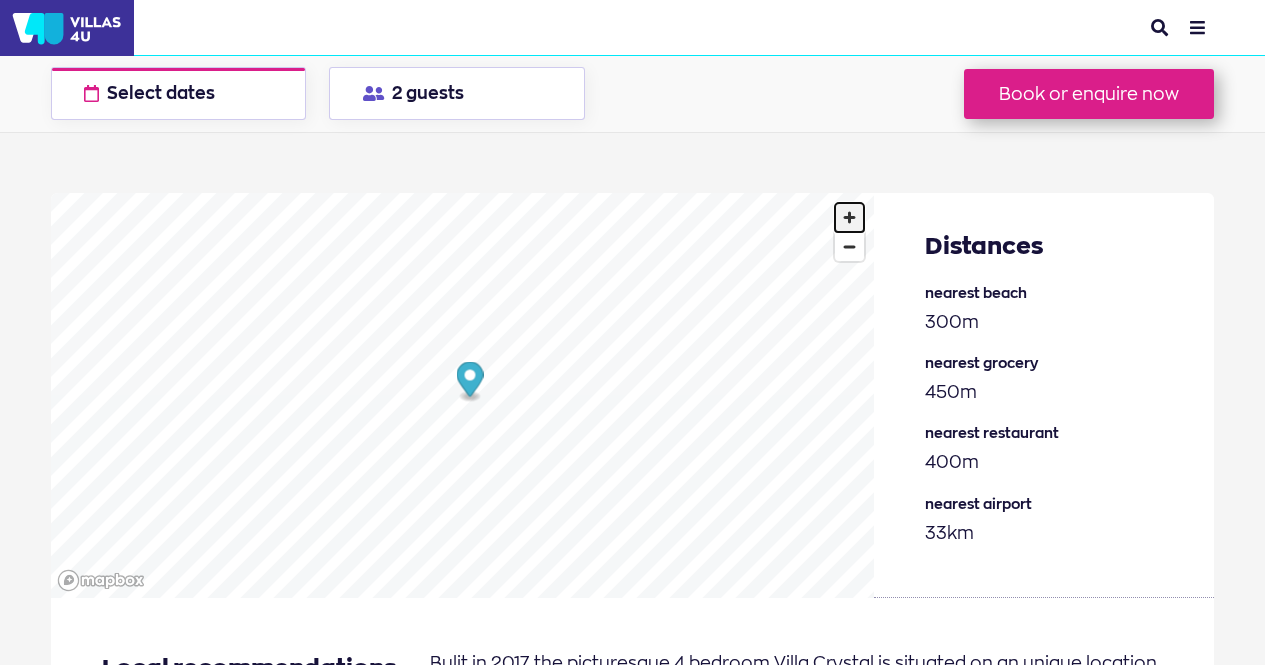 click at bounding box center (849, 217) 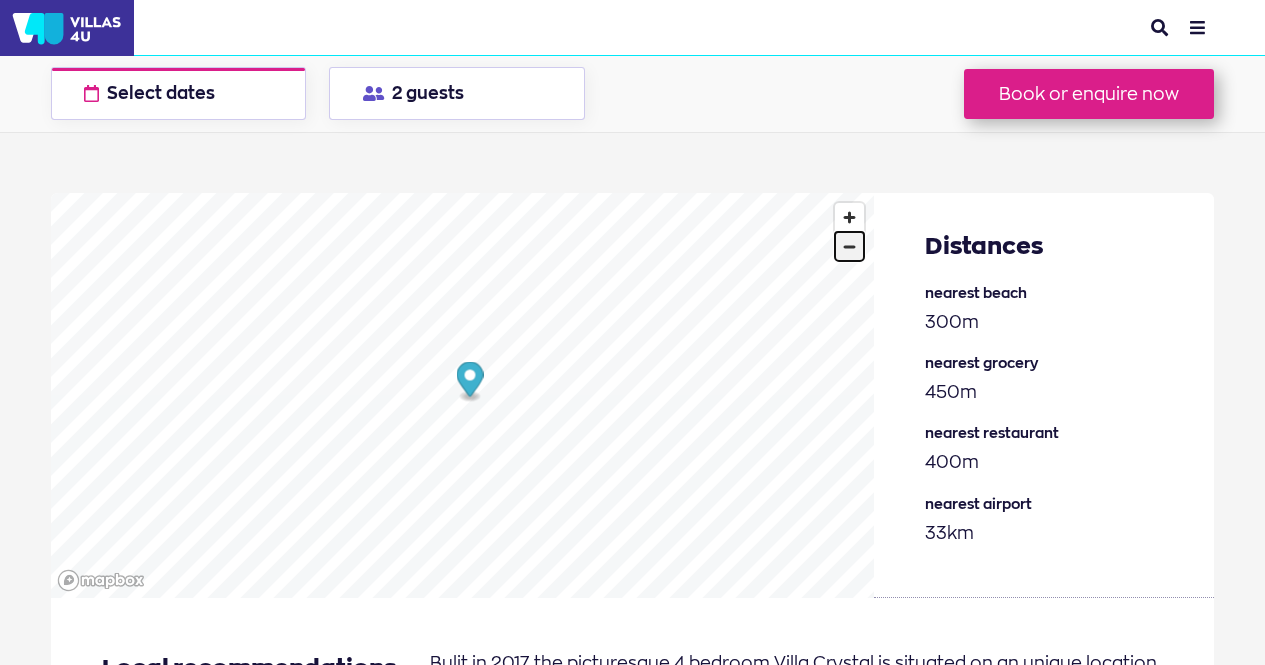 click at bounding box center [849, 247] 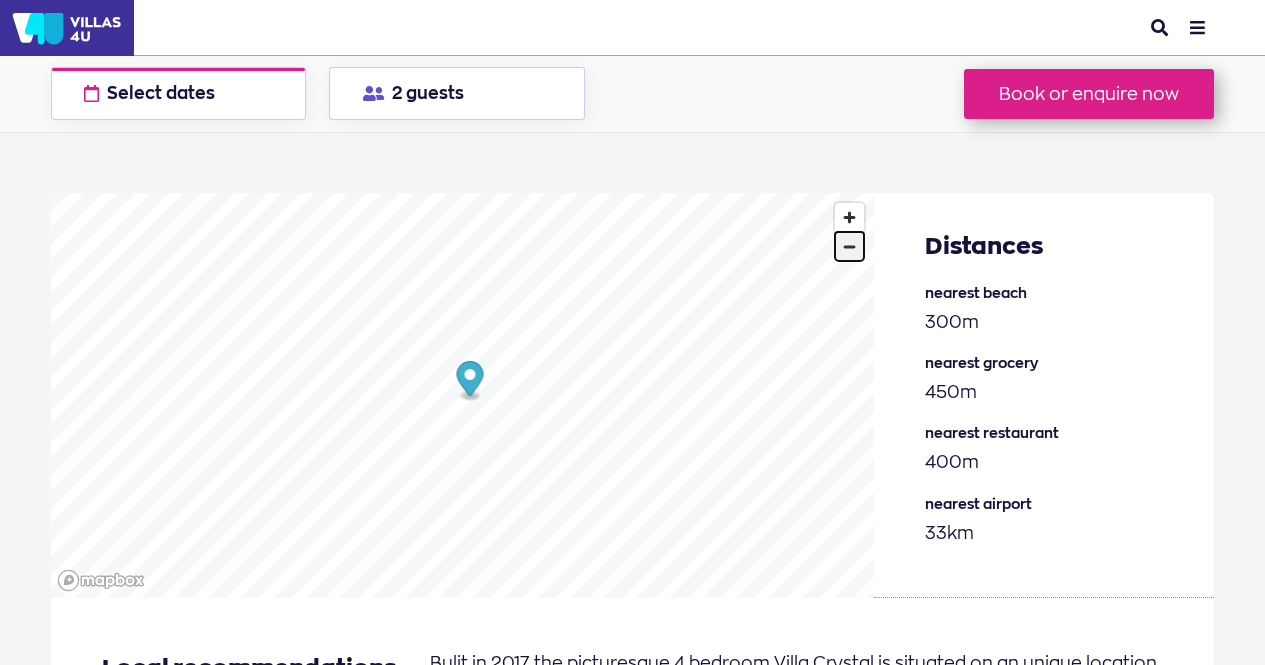 click at bounding box center (849, 247) 